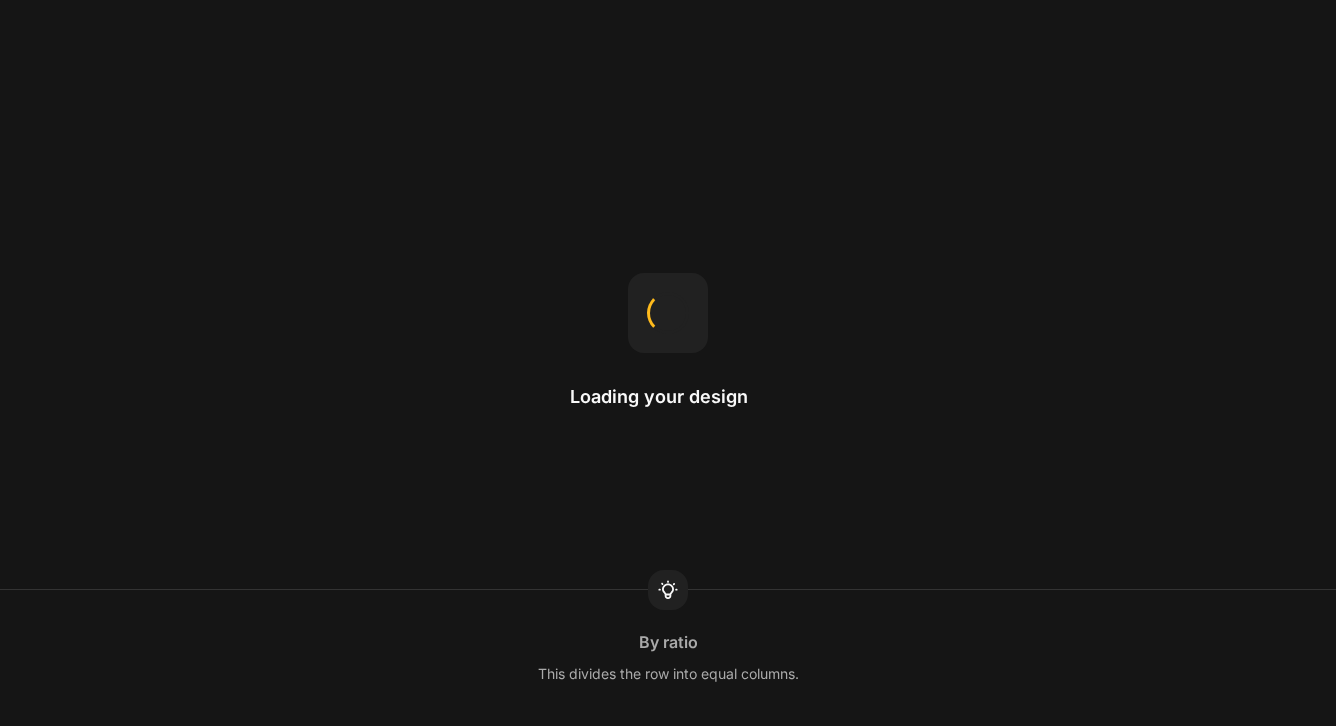 scroll, scrollTop: 0, scrollLeft: 0, axis: both 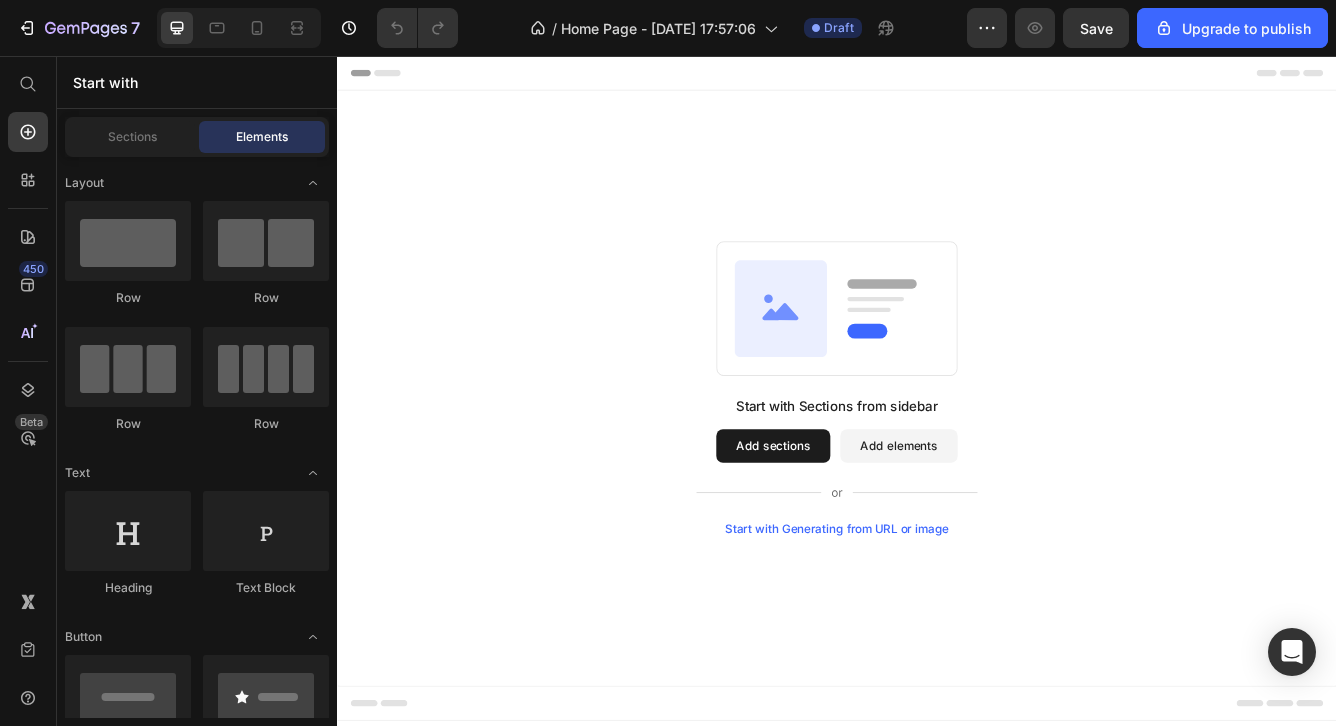 click on "Add sections" at bounding box center [860, 524] 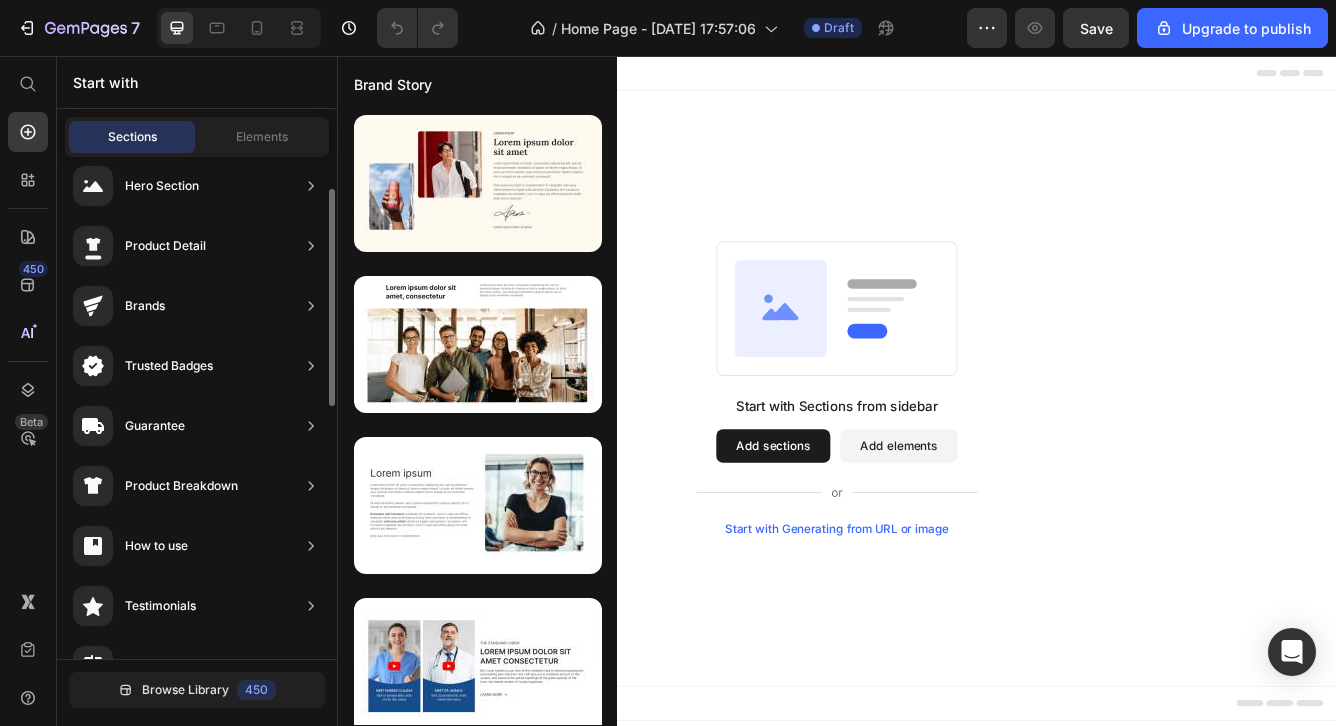scroll, scrollTop: 0, scrollLeft: 0, axis: both 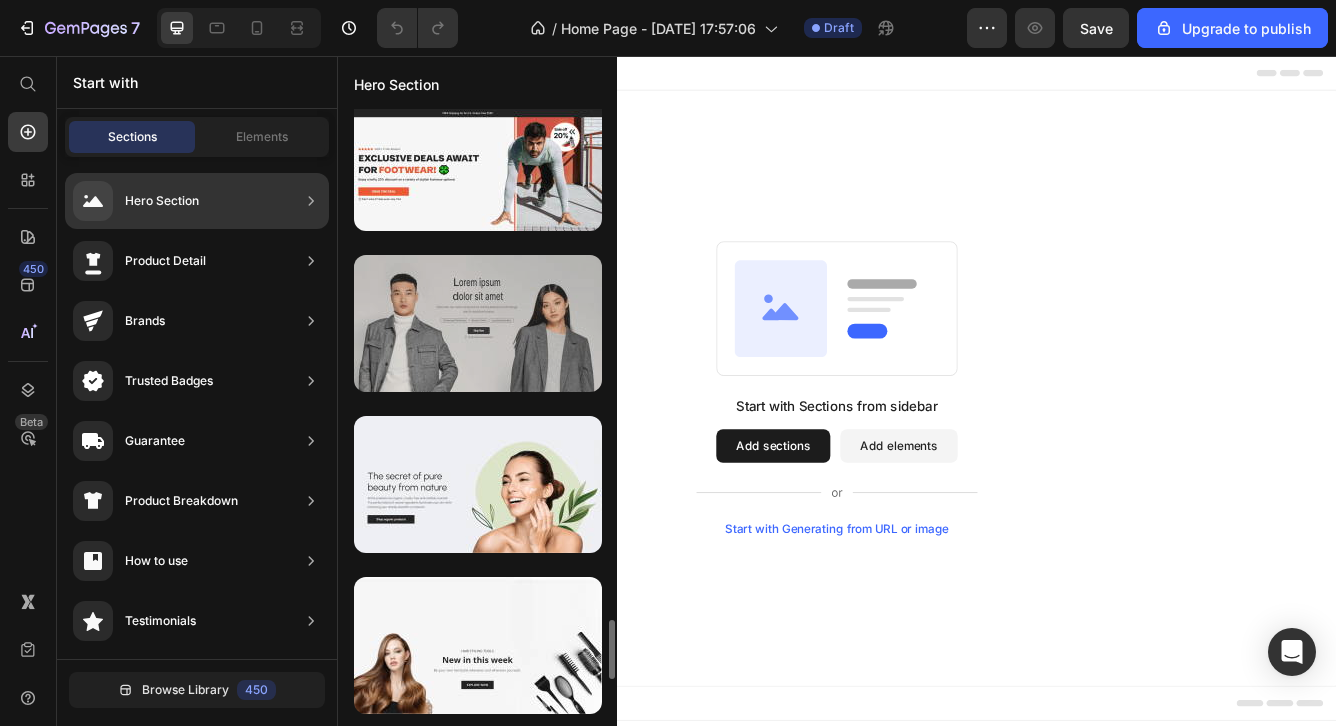 click at bounding box center [478, 323] 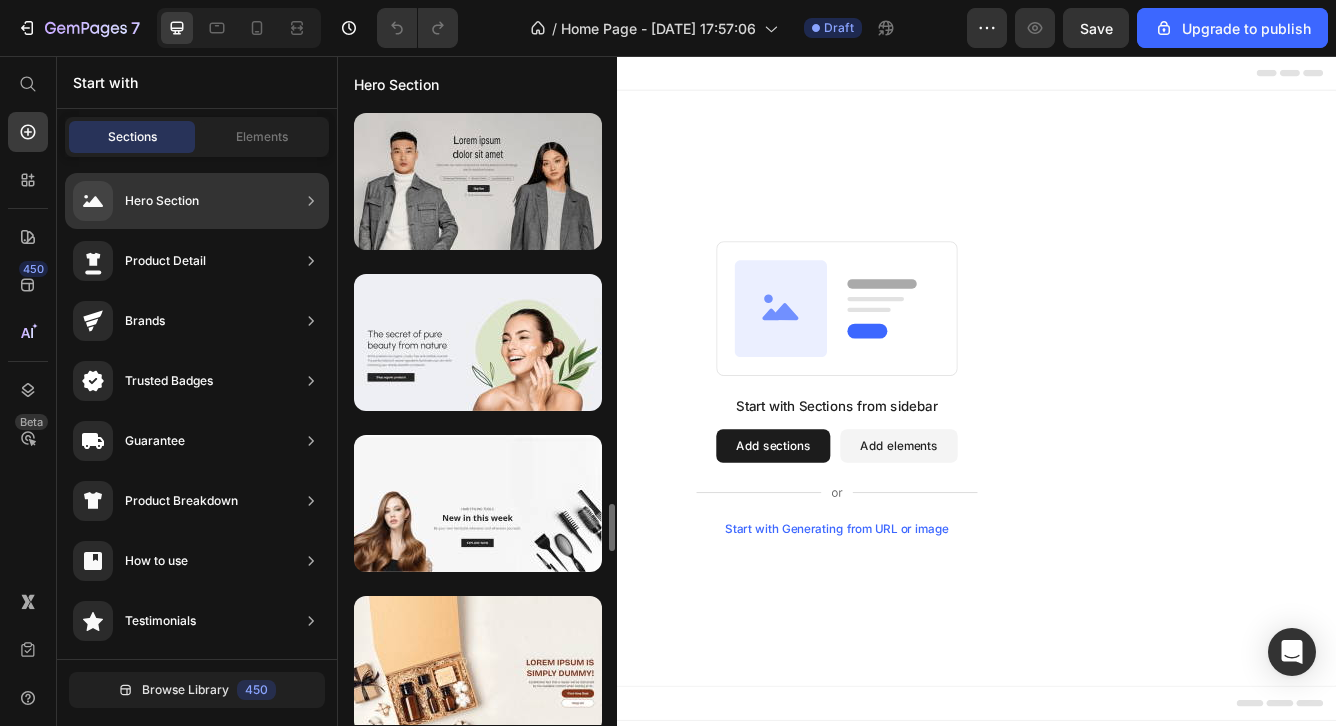 scroll, scrollTop: 5351, scrollLeft: 0, axis: vertical 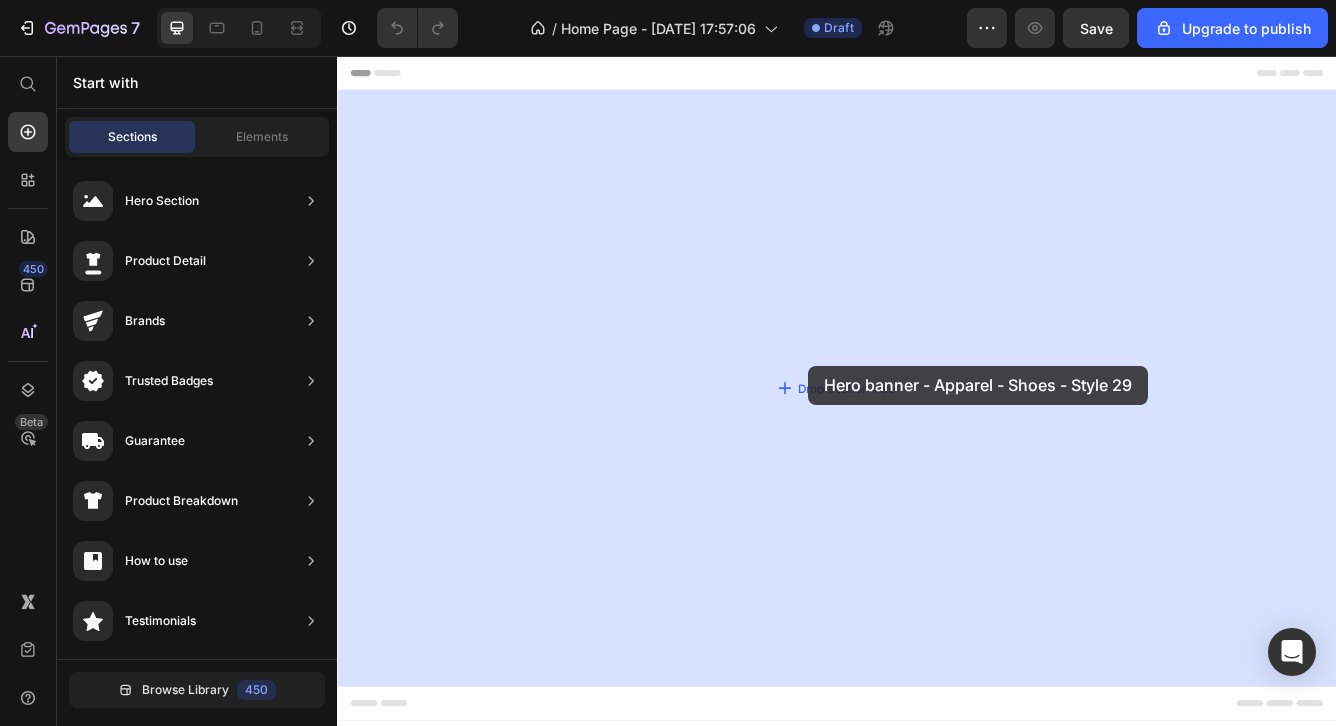 drag, startPoint x: 815, startPoint y: 398, endPoint x: 901, endPoint y: 427, distance: 90.75792 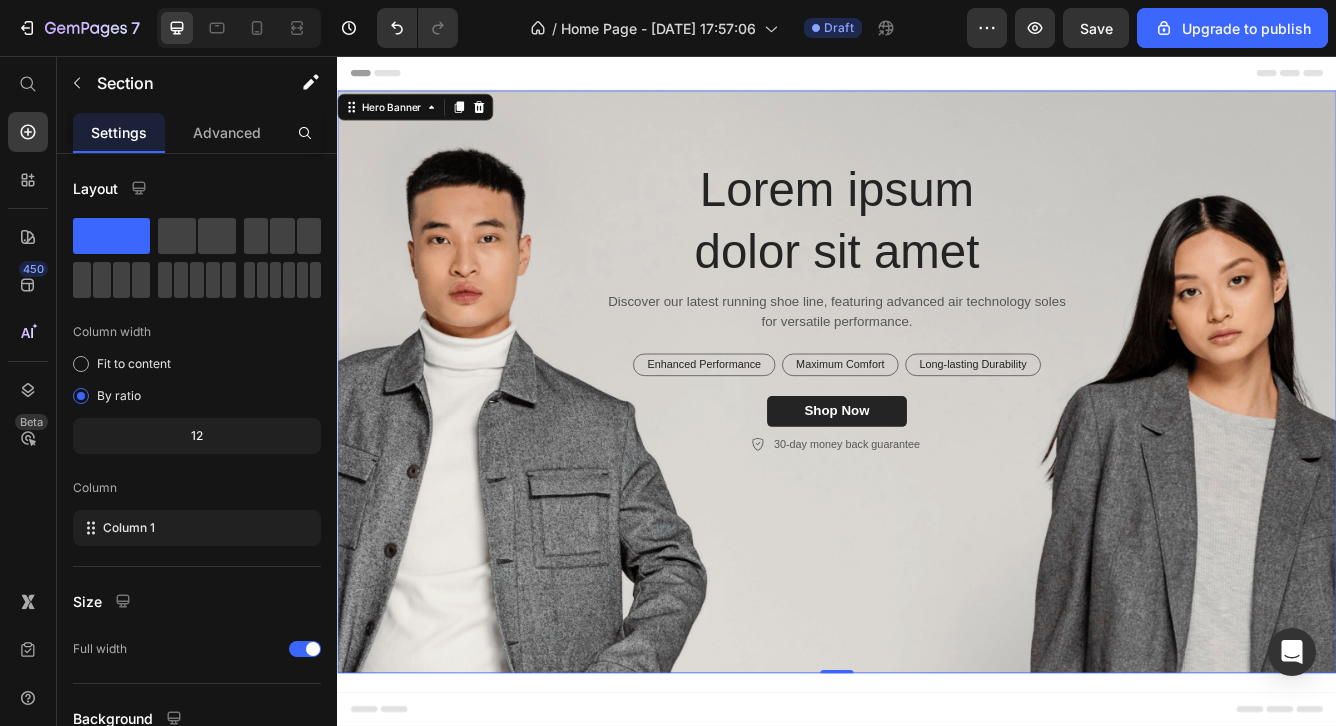 click on "Lorem ipsum  dolor sit amet Heading Discover our latest running shoe line, featuring advanced air technology soles for versatile performance. Text Block Enhanced Performance Text Block Row Maximum Comfort Text Block Row Long-lasting Durability Text Block Row Row Shop Now Button
30-day money back guarantee Item List Row" at bounding box center (937, 355) 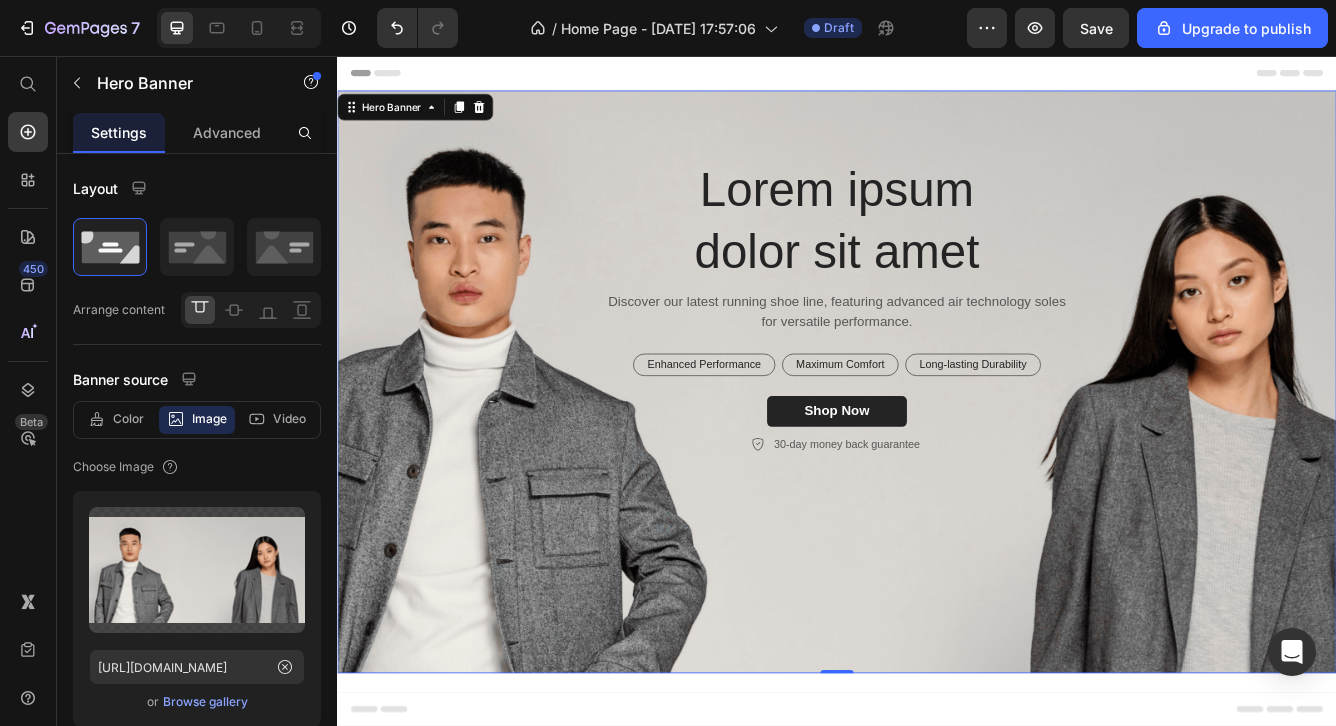 click at bounding box center (937, 447) 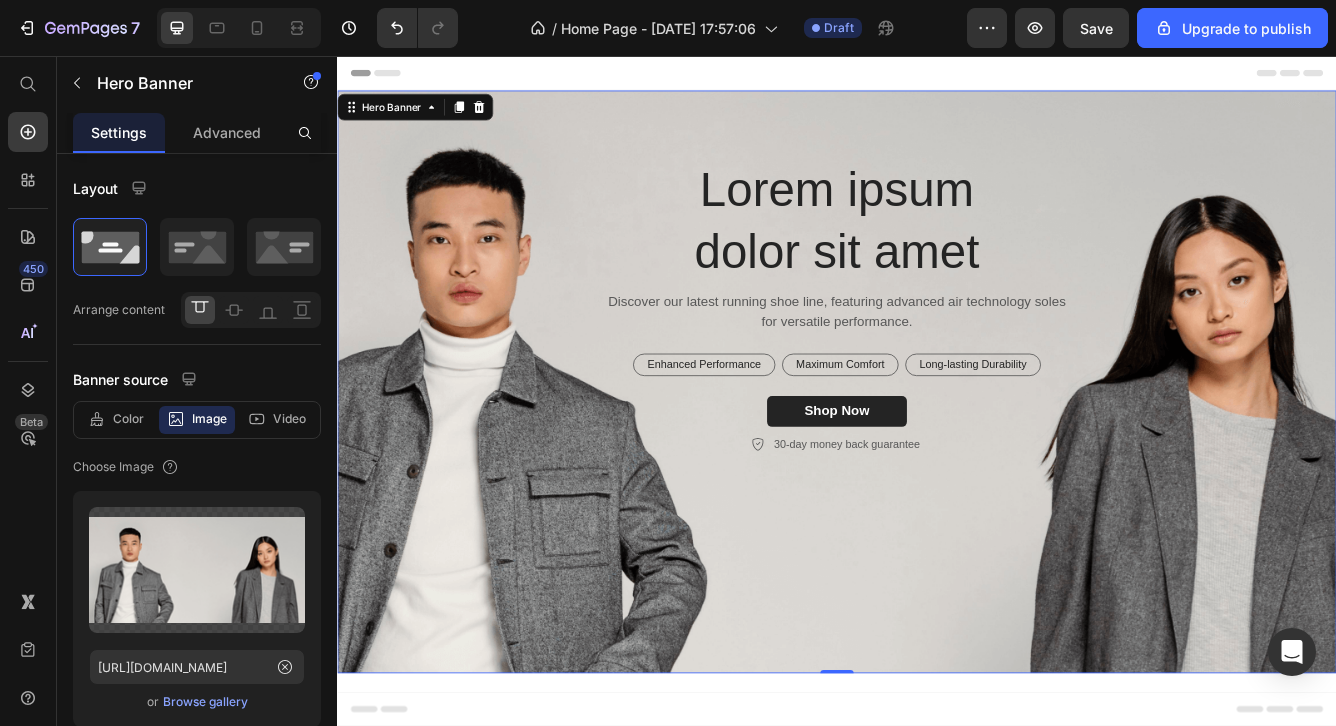 click on "Lorem ipsum  dolor sit amet Heading Discover our latest running shoe line, featuring advanced air technology soles for versatile performance. Text Block Enhanced Performance Text Block Row Maximum Comfort Text Block Row Long-lasting Durability Text Block Row Row Shop Now Button
30-day money back guarantee Item List Row" at bounding box center [937, 355] 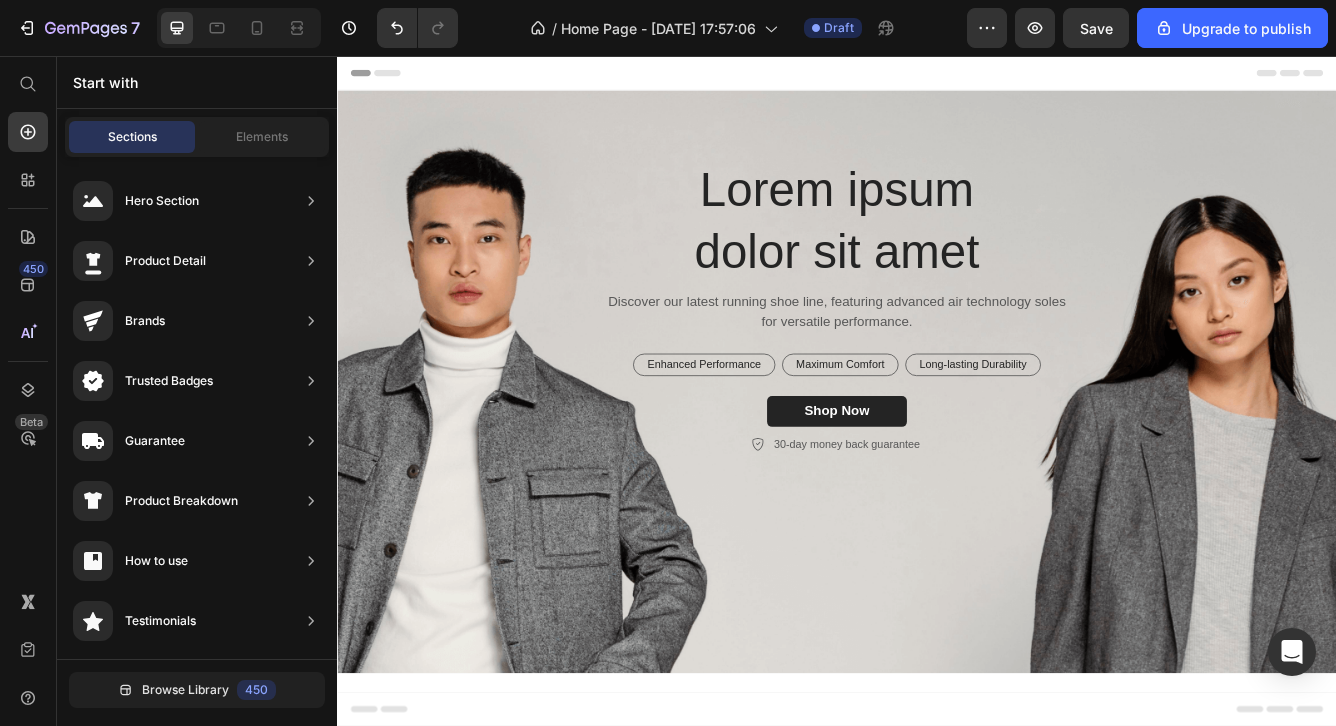 click on "Header" at bounding box center (937, 76) 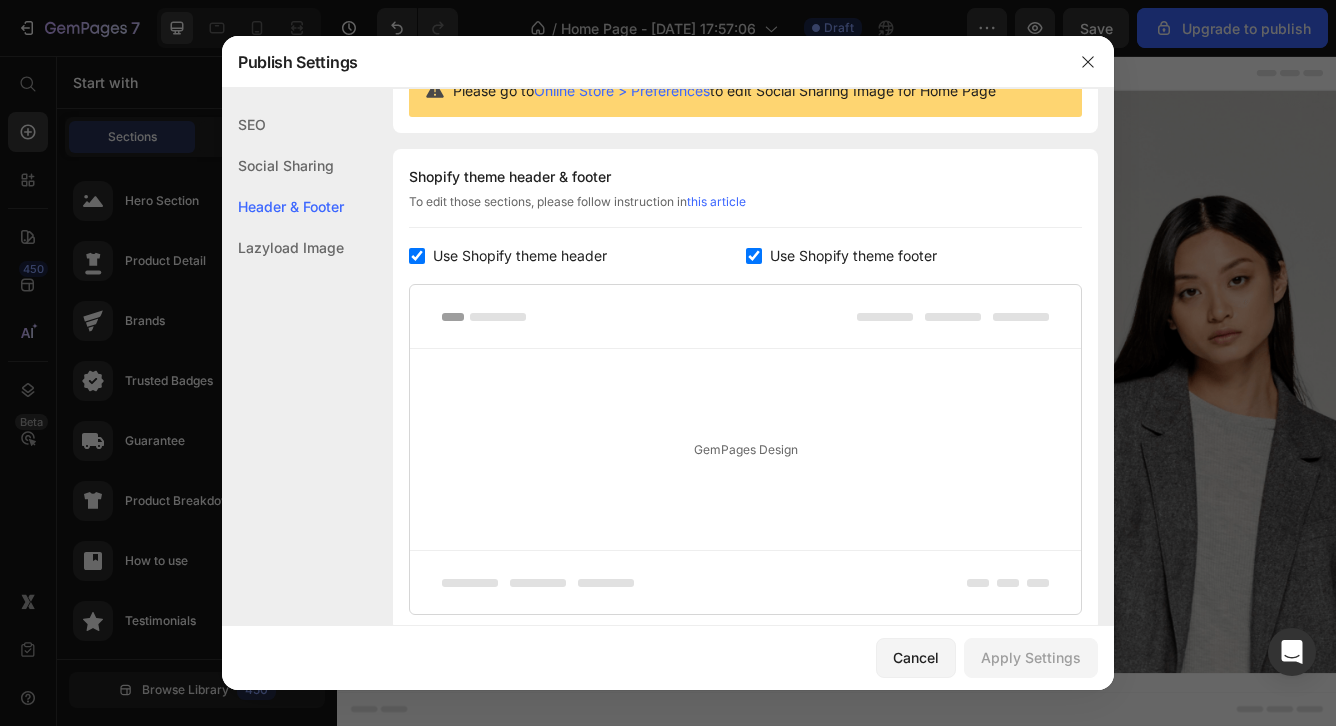 scroll, scrollTop: 270, scrollLeft: 0, axis: vertical 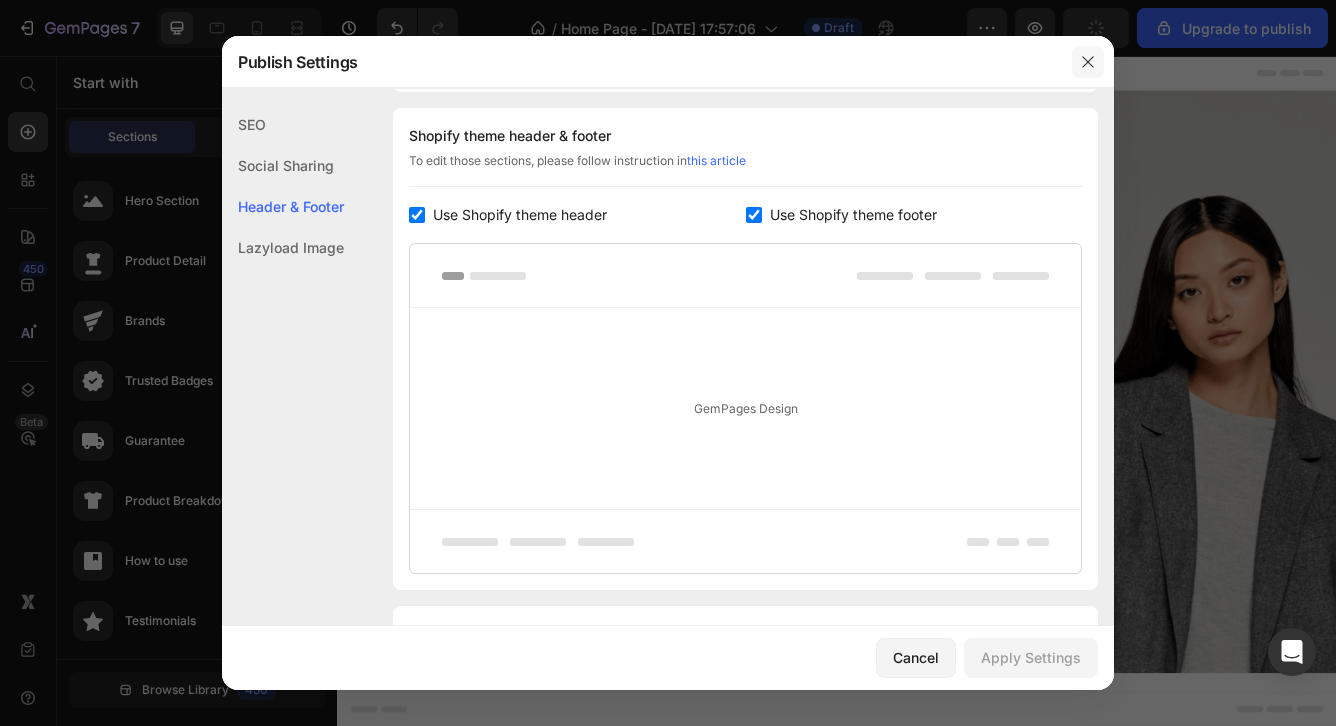 click at bounding box center (1088, 62) 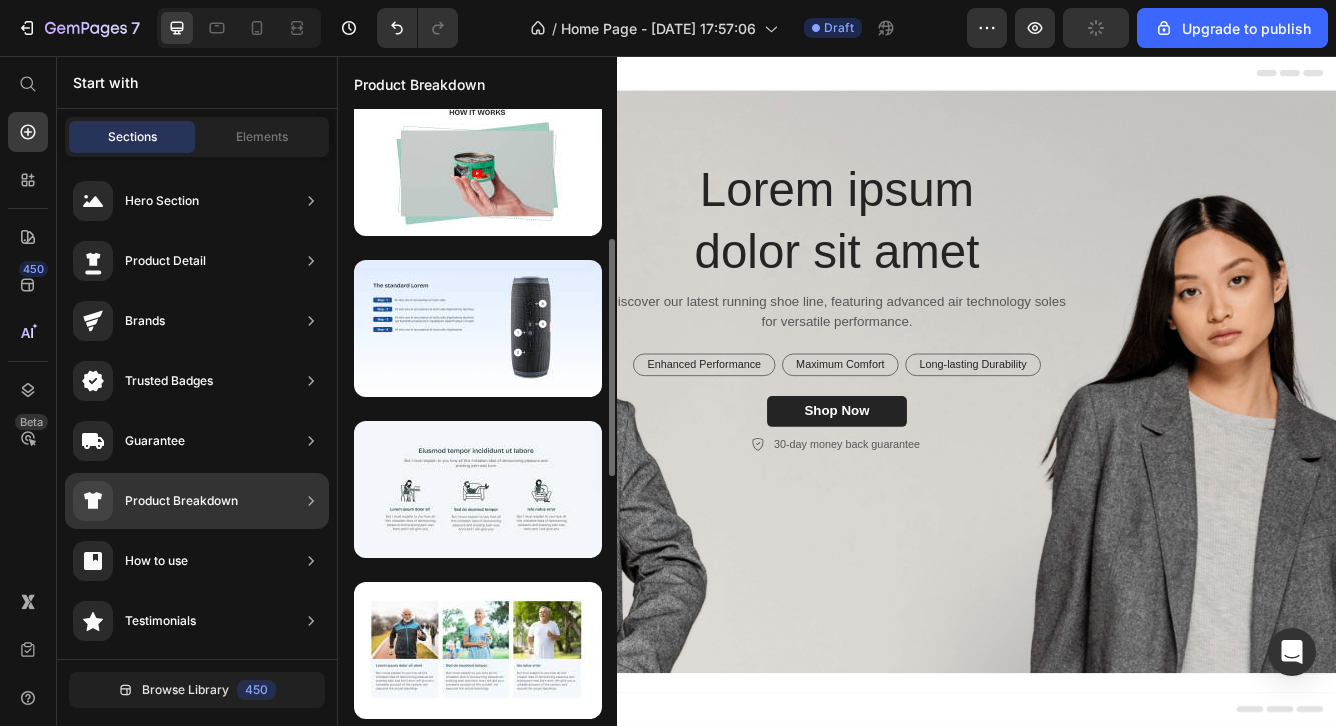 scroll, scrollTop: 16, scrollLeft: 0, axis: vertical 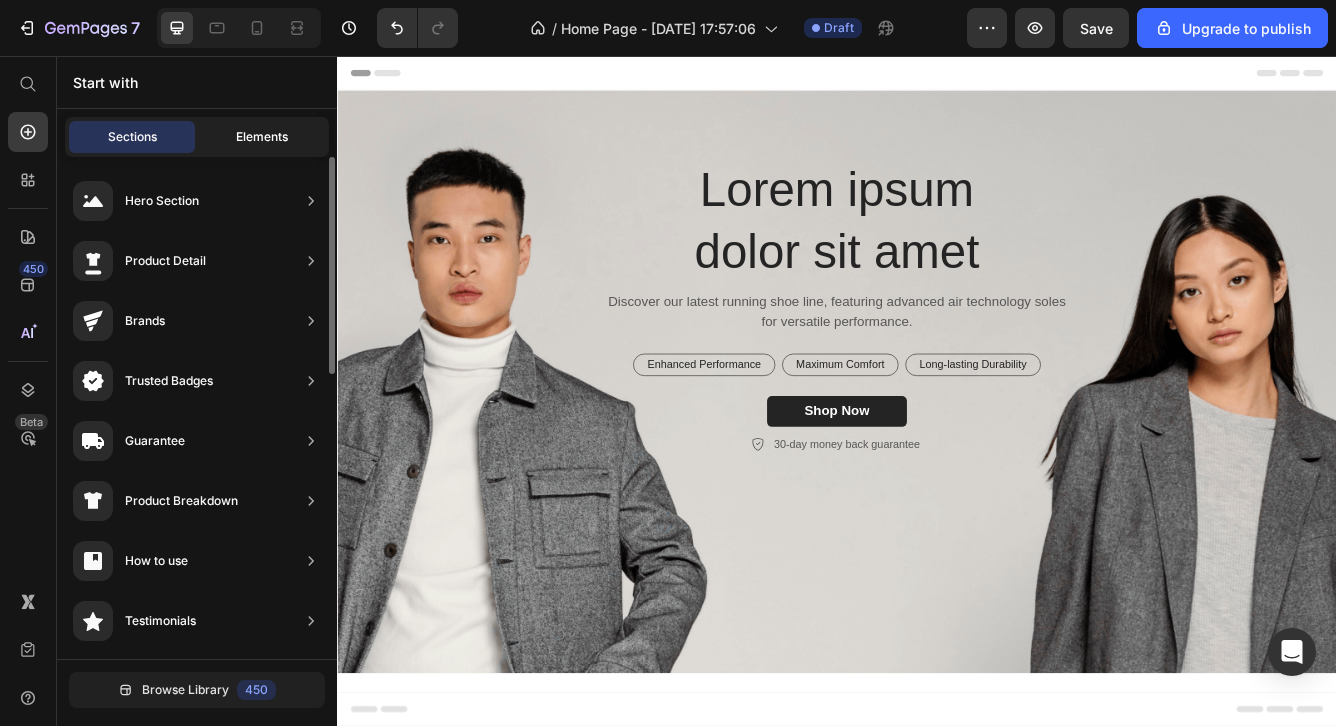 click on "Elements" at bounding box center [262, 137] 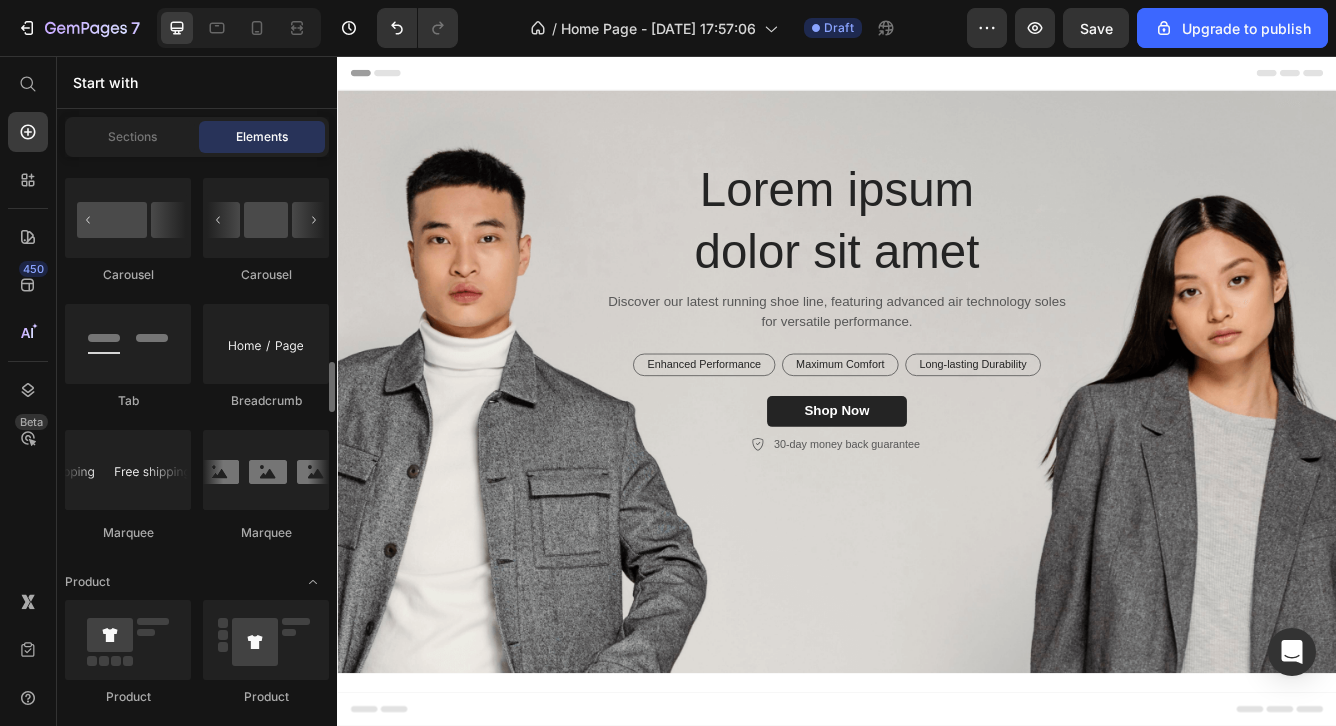 scroll, scrollTop: 2275, scrollLeft: 0, axis: vertical 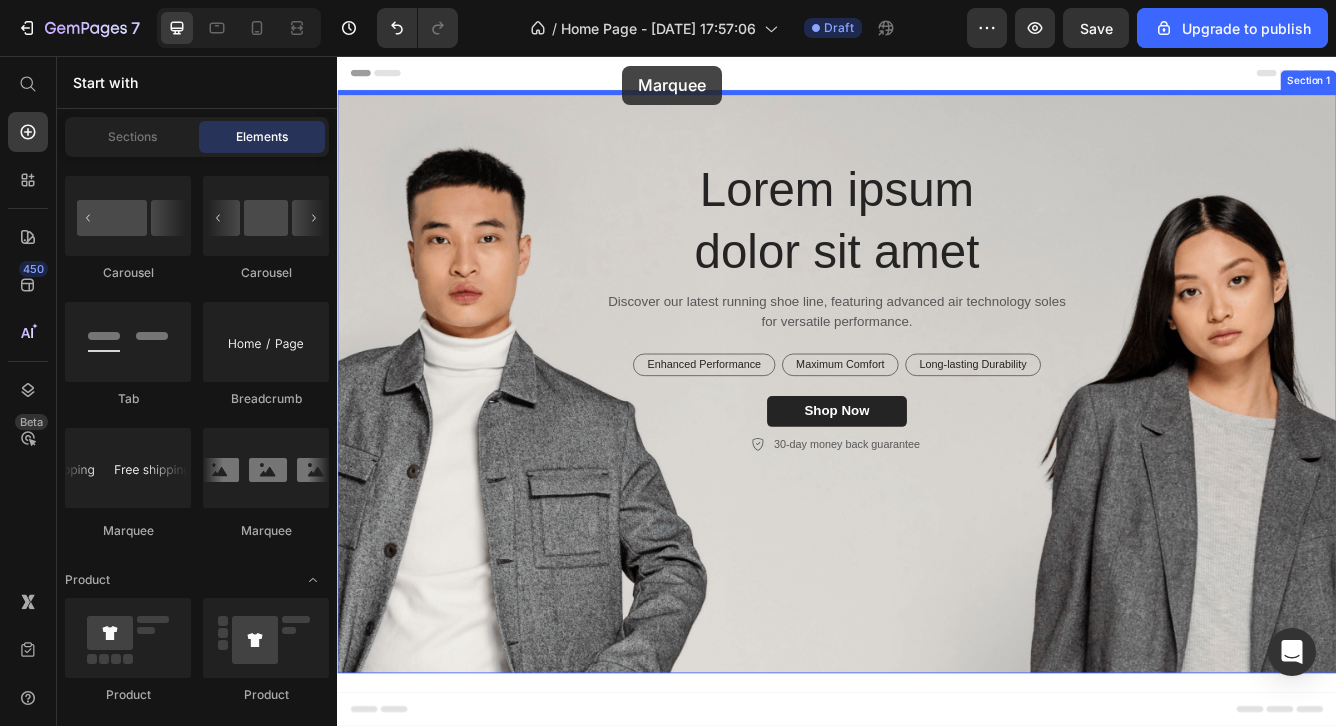 drag, startPoint x: 474, startPoint y: 563, endPoint x: 679, endPoint y: 68, distance: 535.77045 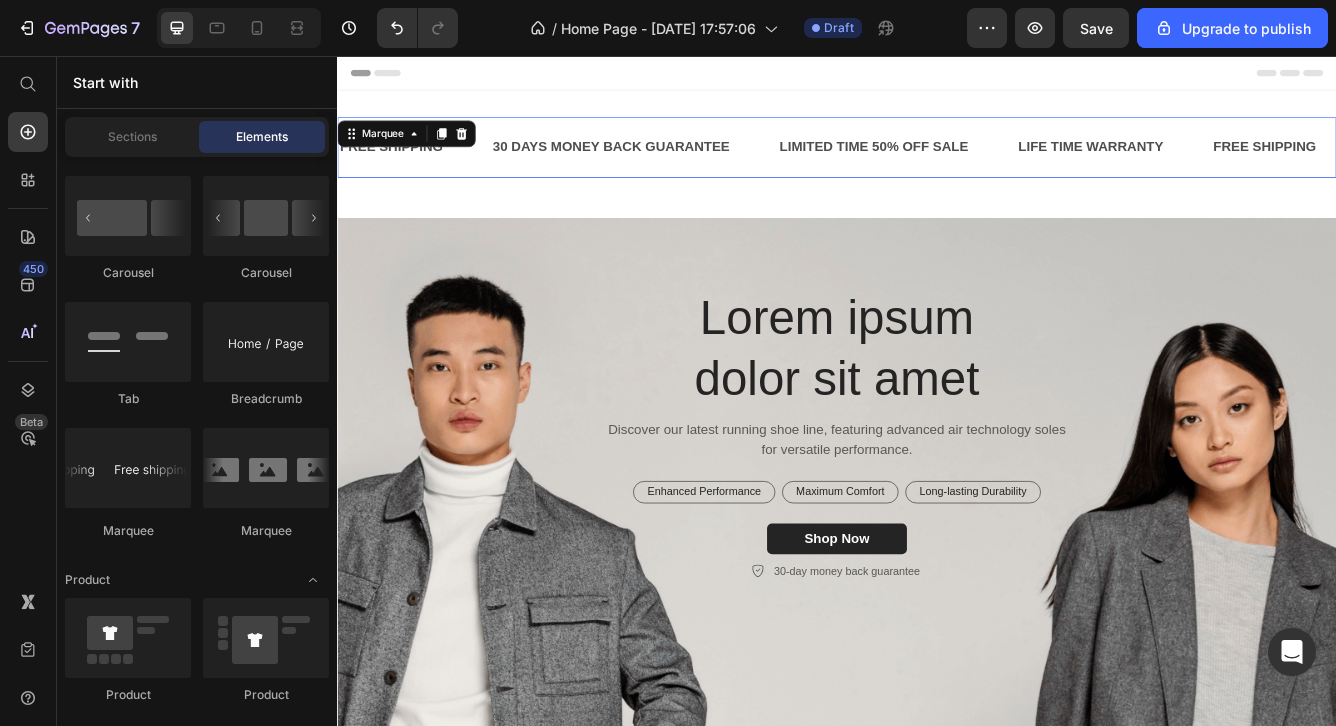 click on "Header" at bounding box center (394, 76) 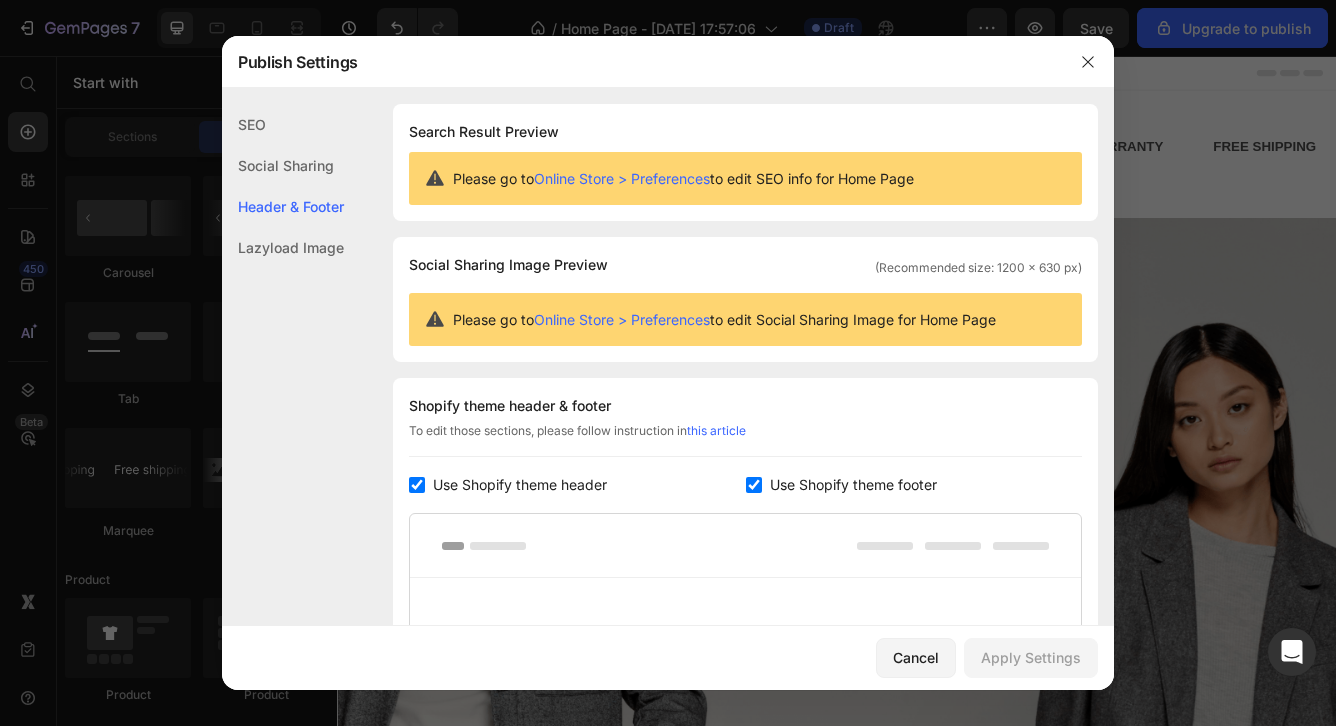 scroll, scrollTop: 270, scrollLeft: 0, axis: vertical 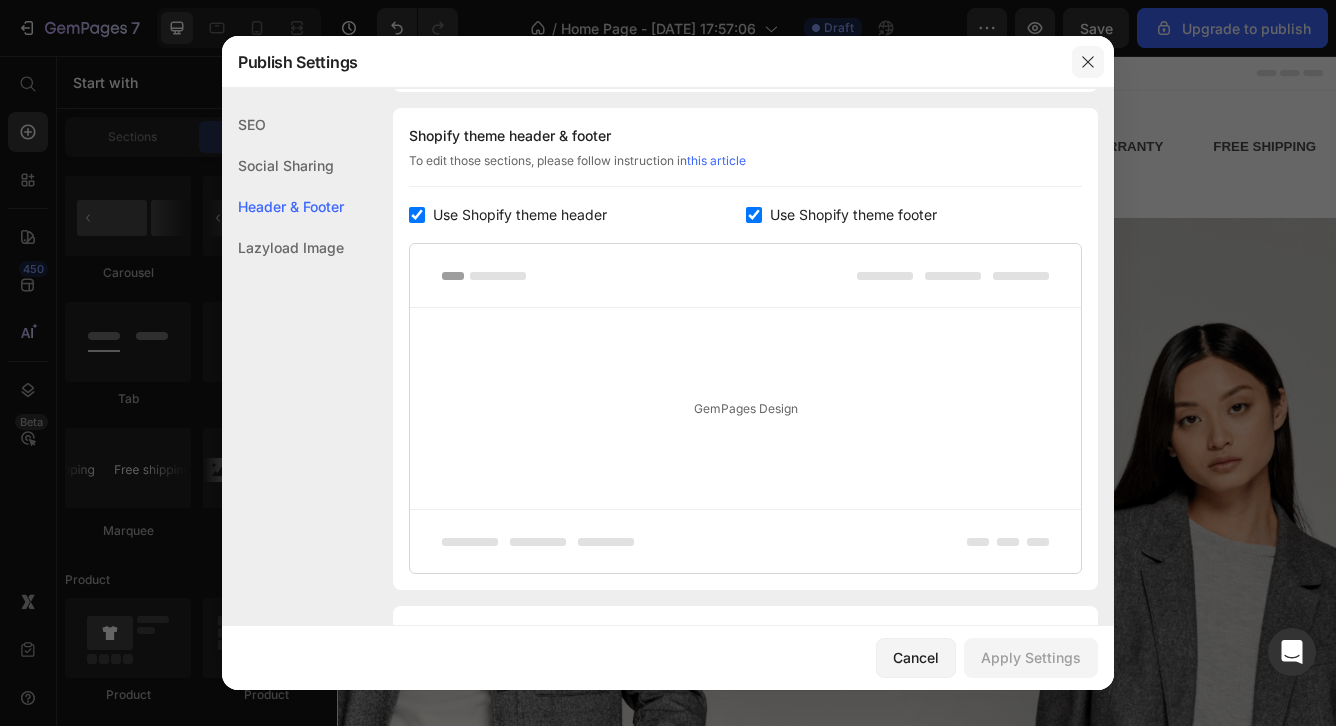 click 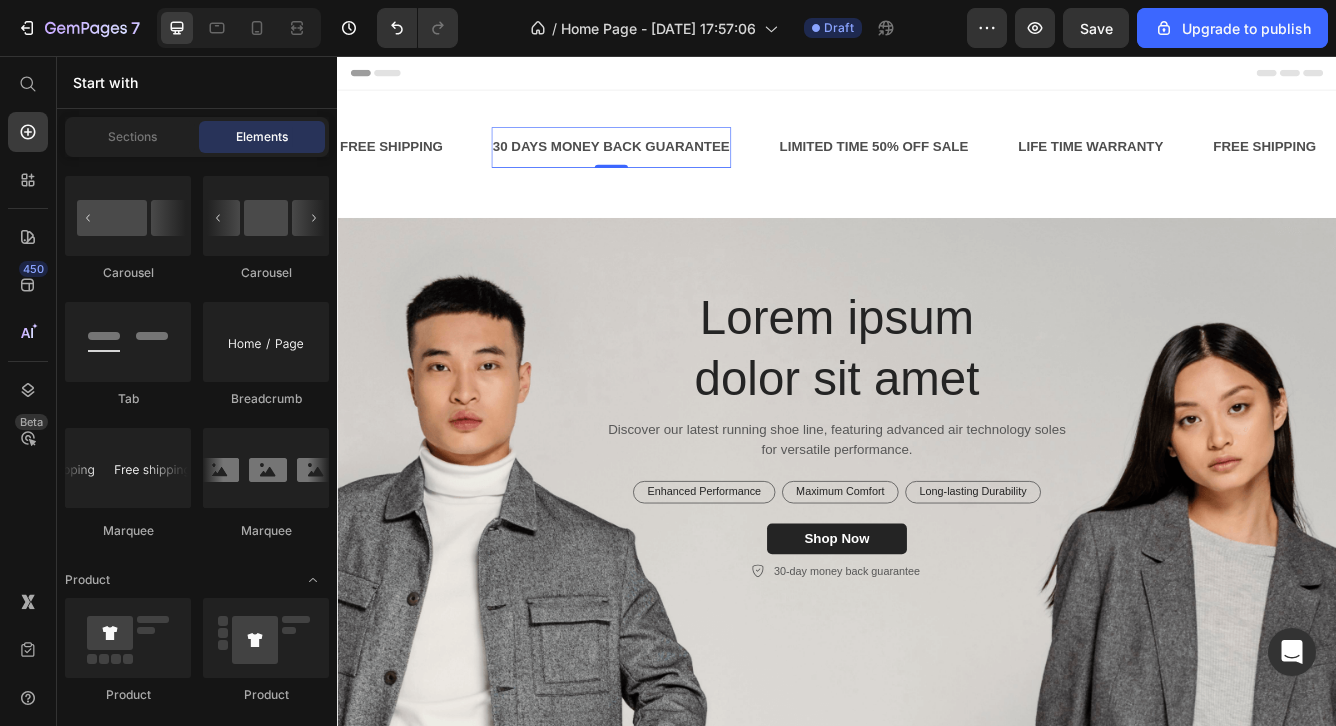 click on "30 DAYS MONEY BACK GUARANTEE Text   0" at bounding box center [666, 165] 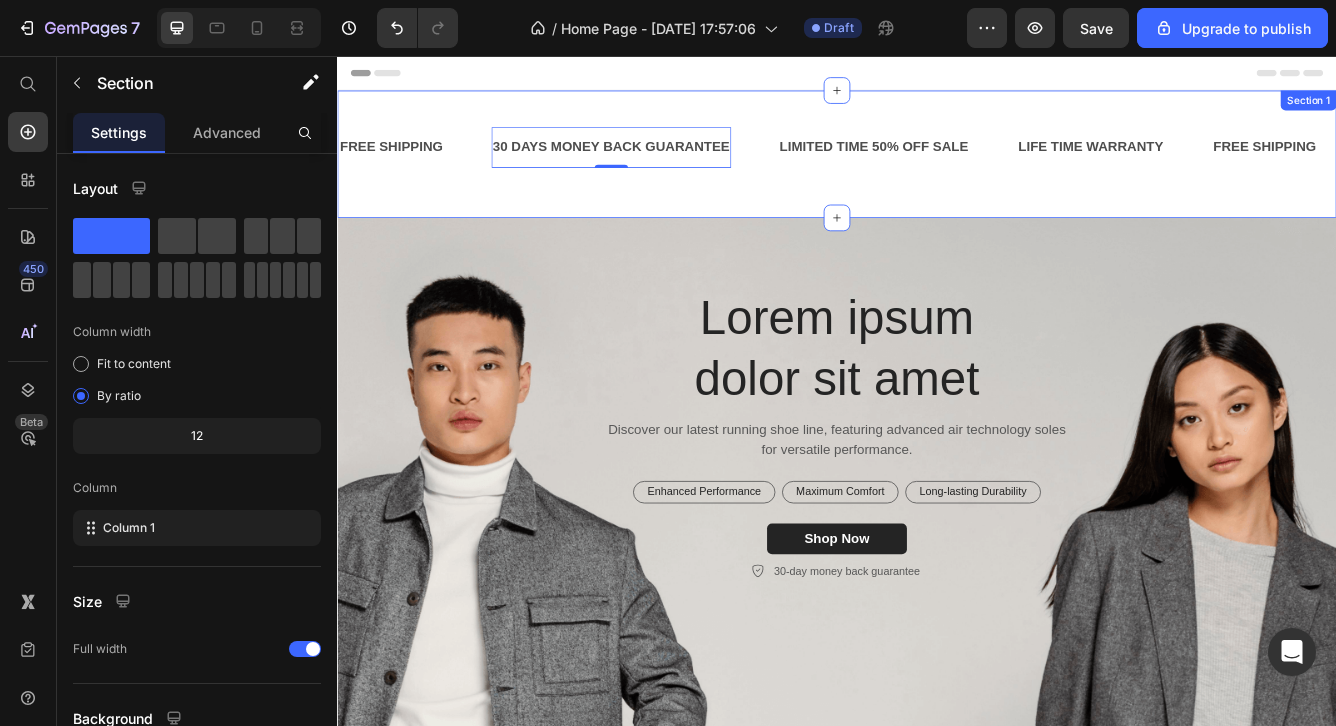 click on "FREE SHIPPING Text 30 DAYS MONEY BACK GUARANTEE Text   0 LIMITED TIME 50% OFF SALE Text LIFE TIME WARRANTY Text FREE SHIPPING Text 30 DAYS MONEY BACK GUARANTEE Text   0 LIMITED TIME 50% OFF SALE Text LIFE TIME WARRANTY Text FREE SHIPPING Text 30 DAYS MONEY BACK GUARANTEE Text   0 LIMITED TIME 50% OFF SALE Text LIFE TIME WARRANTY Text FREE SHIPPING Text 30 DAYS MONEY BACK GUARANTEE Text   0 LIMITED TIME 50% OFF SALE Text LIFE TIME WARRANTY Text FREE SHIPPING Text 30 DAYS MONEY BACK GUARANTEE Text   0 LIMITED TIME 50% OFF SALE Text LIFE TIME WARRANTY Text FREE SHIPPING Text 30 DAYS MONEY BACK GUARANTEE Text   0 LIMITED TIME 50% OFF SALE Text LIFE TIME WARRANTY Text Marquee Section 1" at bounding box center (937, 173) 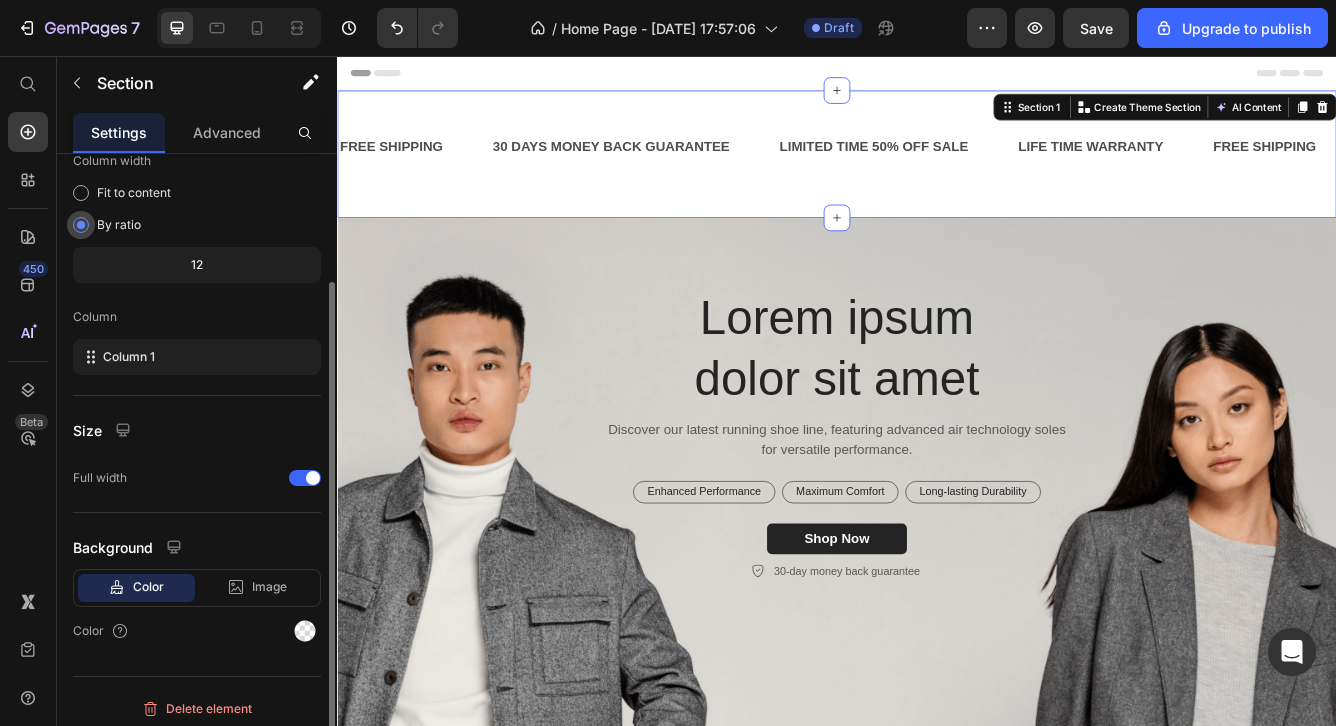 scroll, scrollTop: 179, scrollLeft: 0, axis: vertical 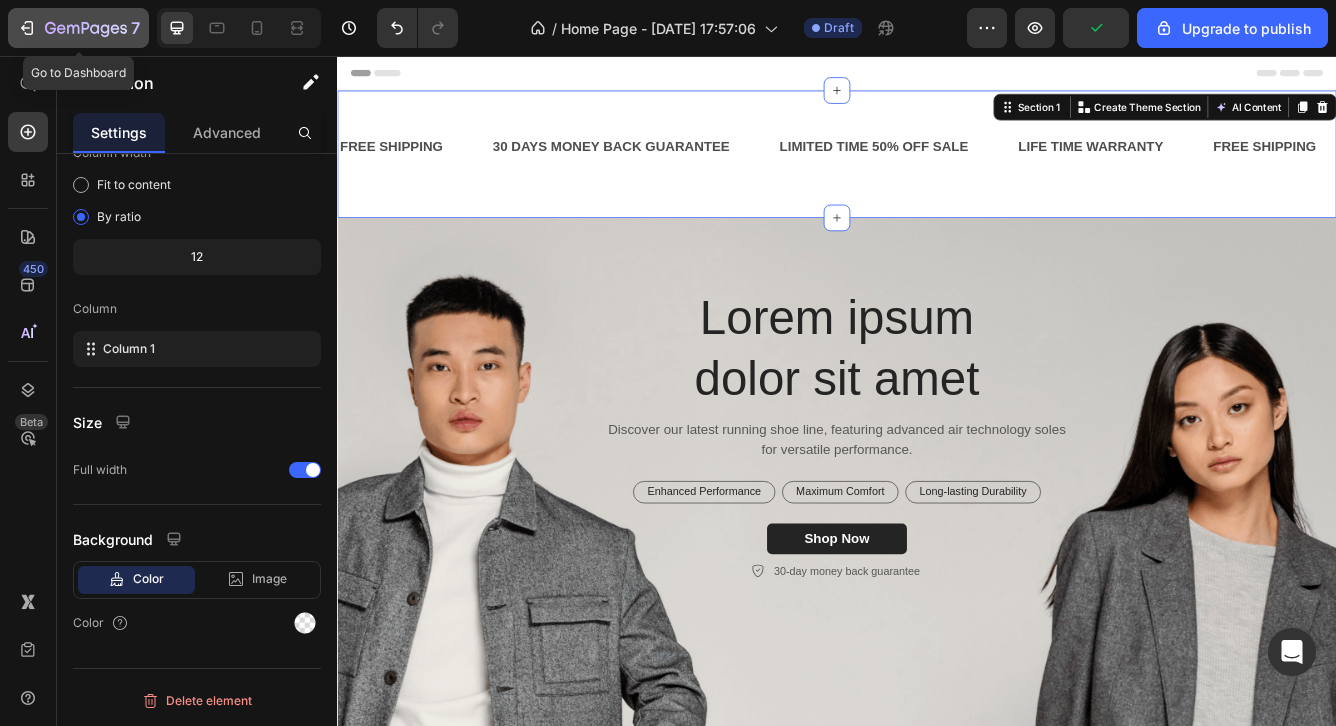 click 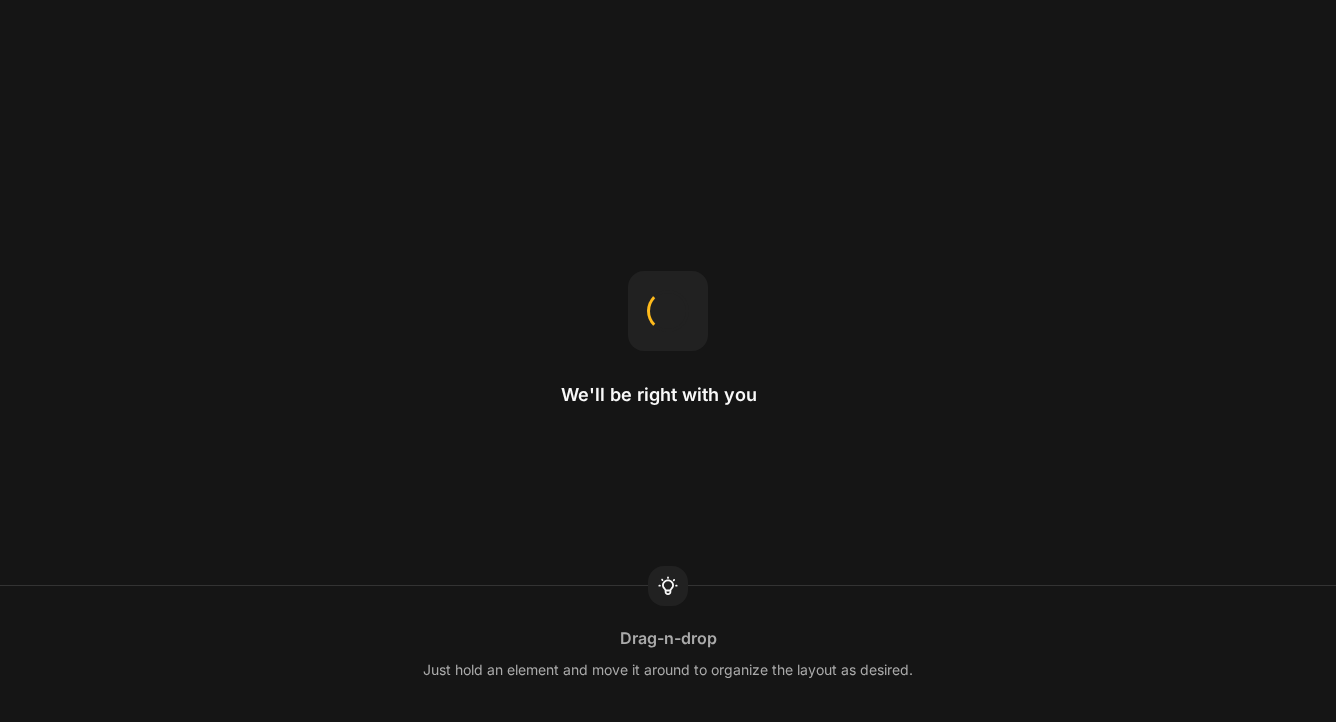 scroll, scrollTop: 0, scrollLeft: 0, axis: both 